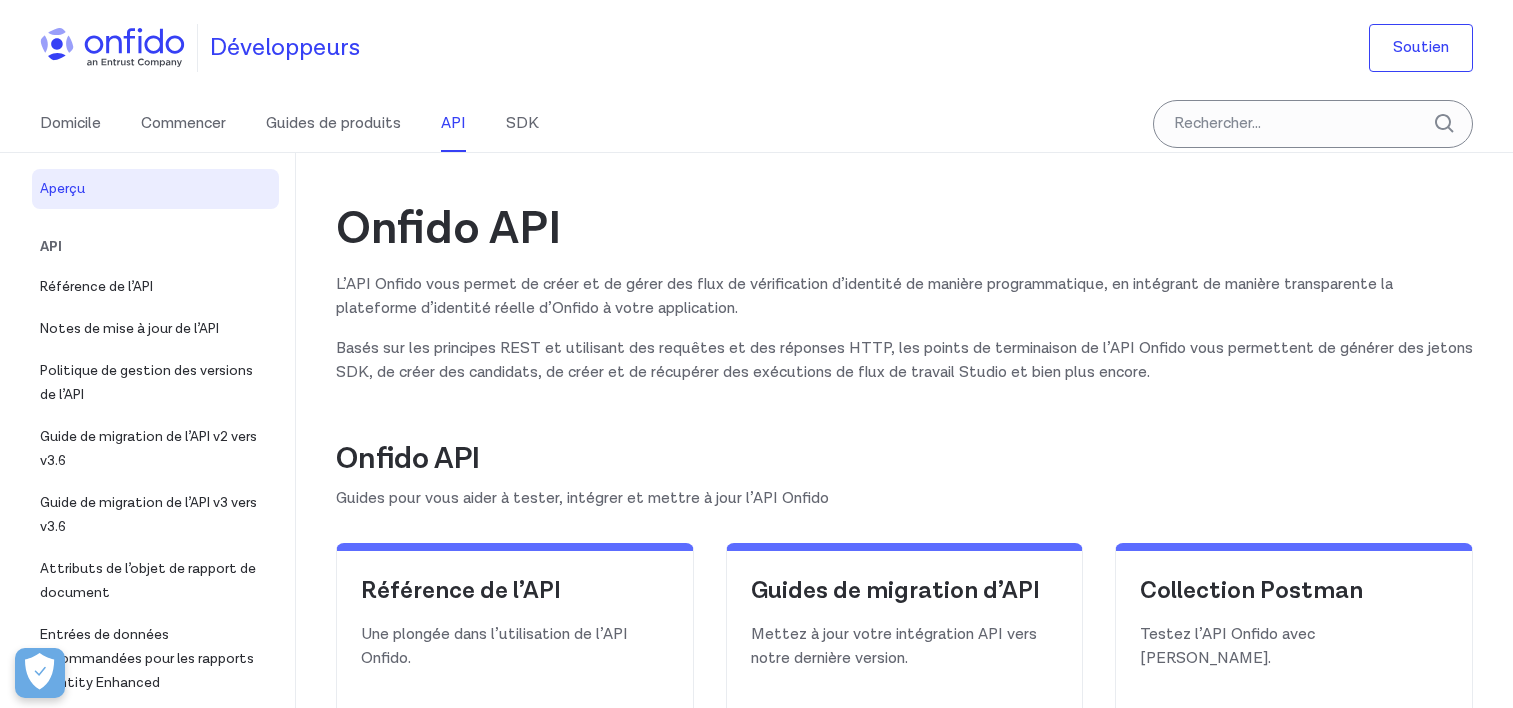 scroll, scrollTop: 0, scrollLeft: 0, axis: both 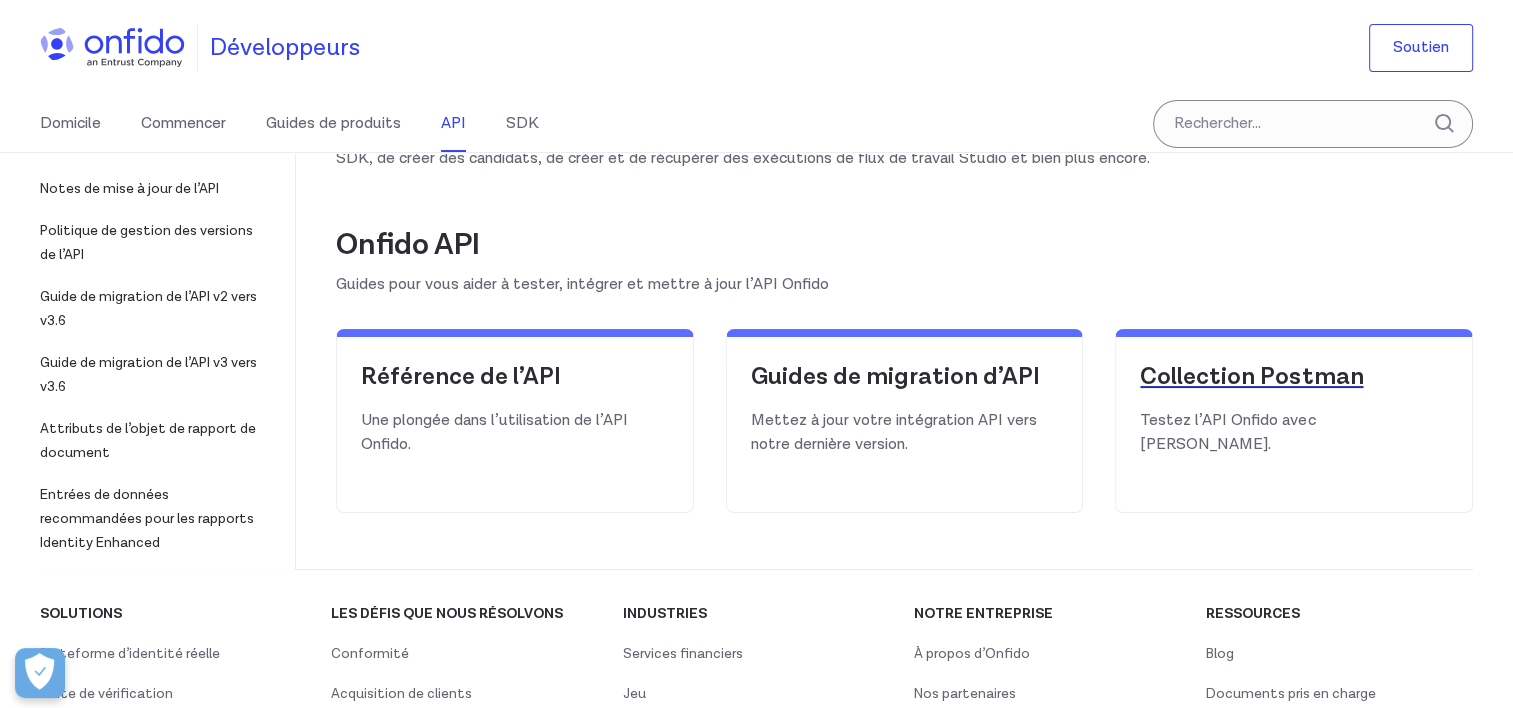 click on "Collection Postman" at bounding box center (1294, 377) 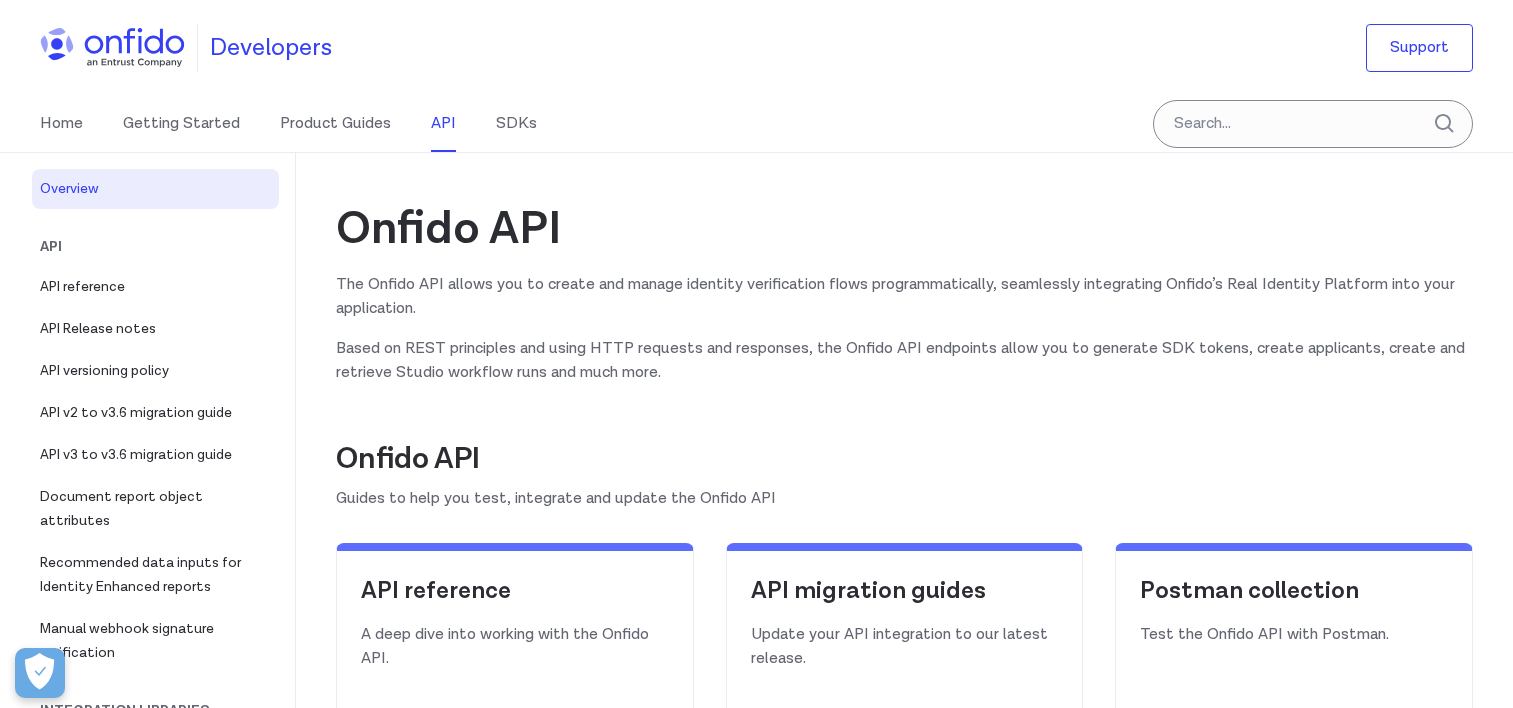 scroll, scrollTop: 281, scrollLeft: 0, axis: vertical 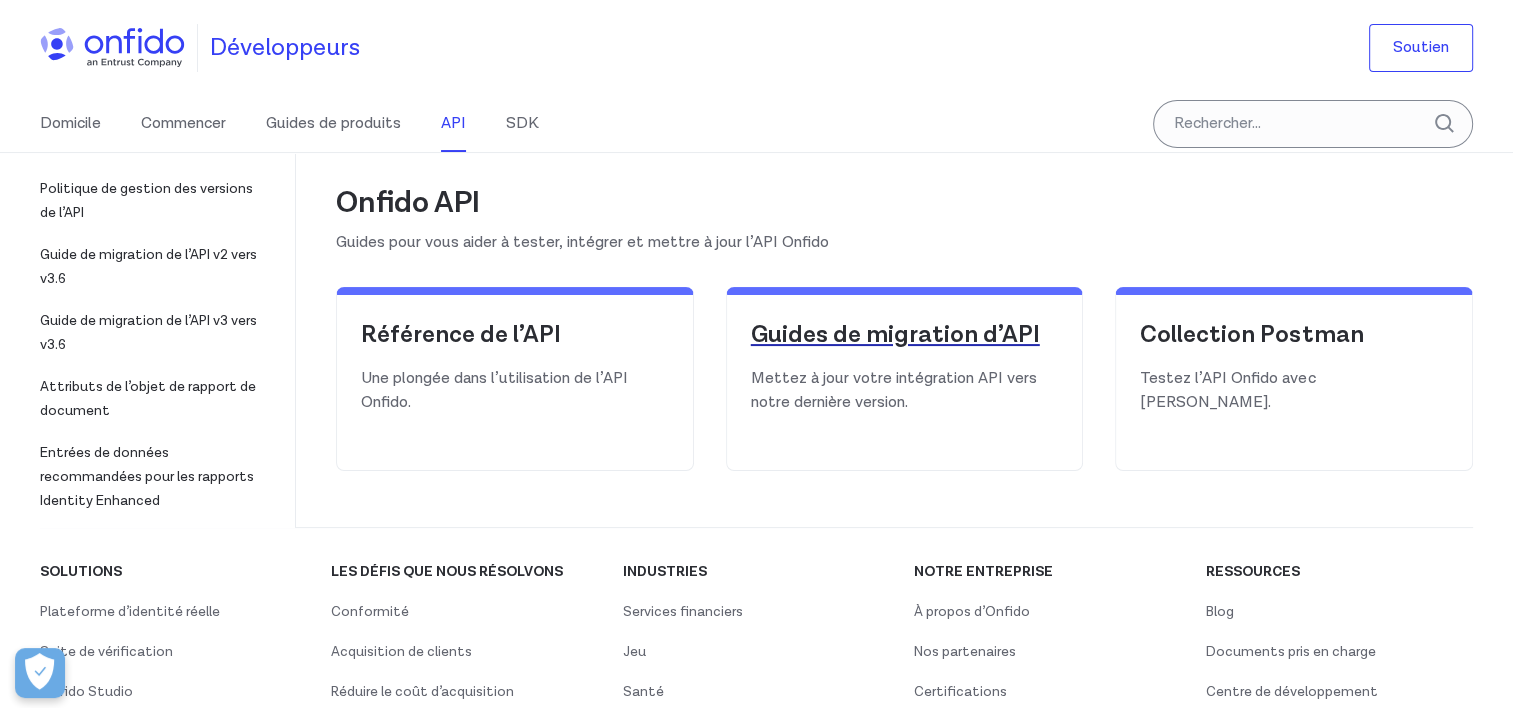click on "Guides de migration d’API" at bounding box center (905, 335) 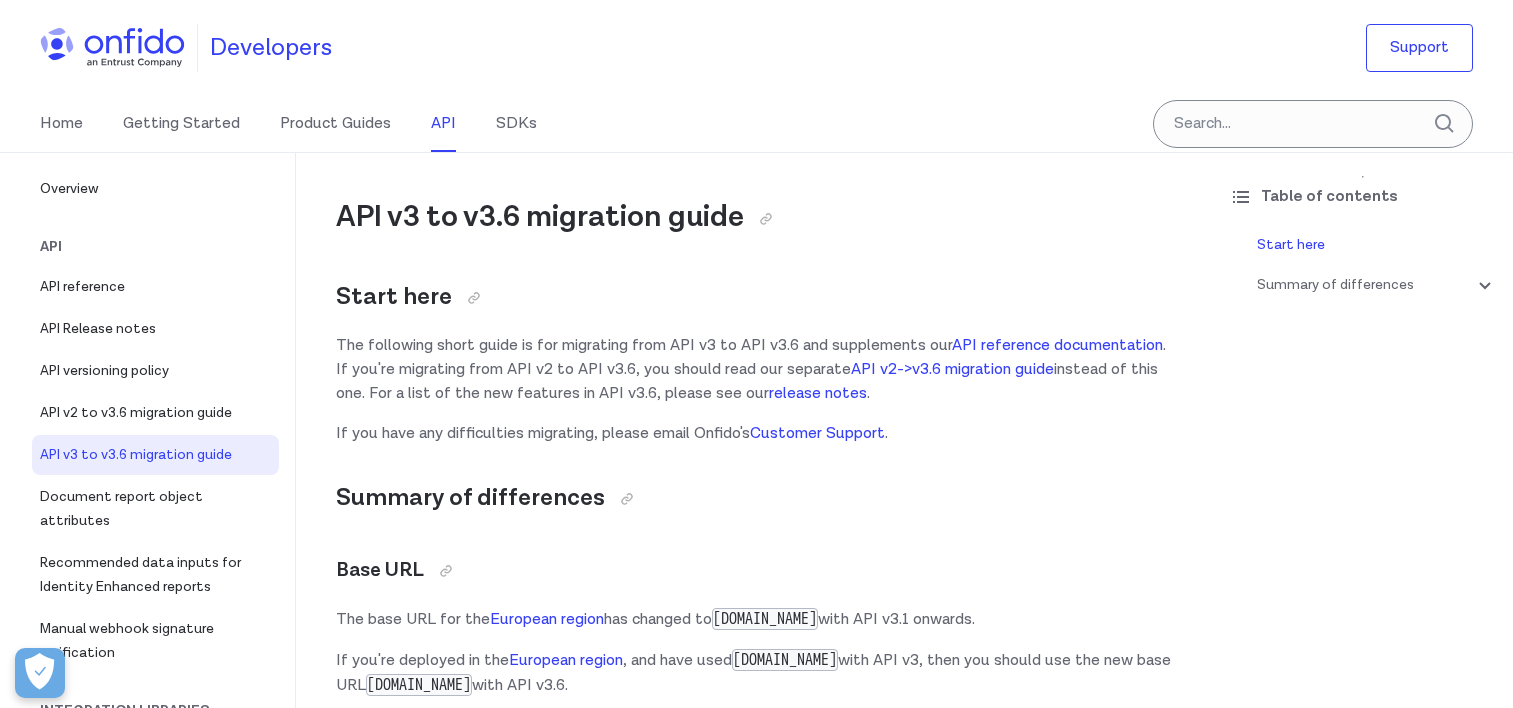 scroll, scrollTop: 0, scrollLeft: 0, axis: both 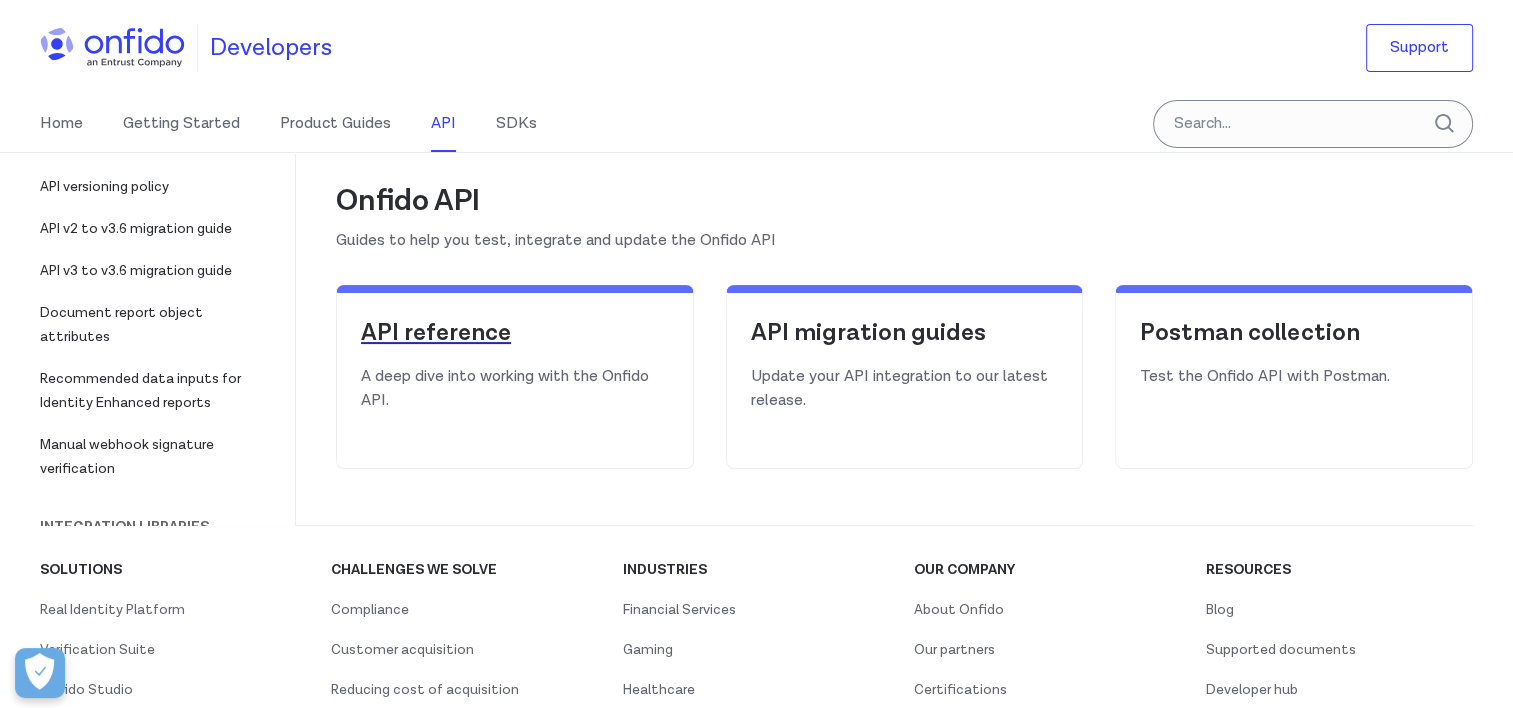 click on "API reference" at bounding box center (515, 333) 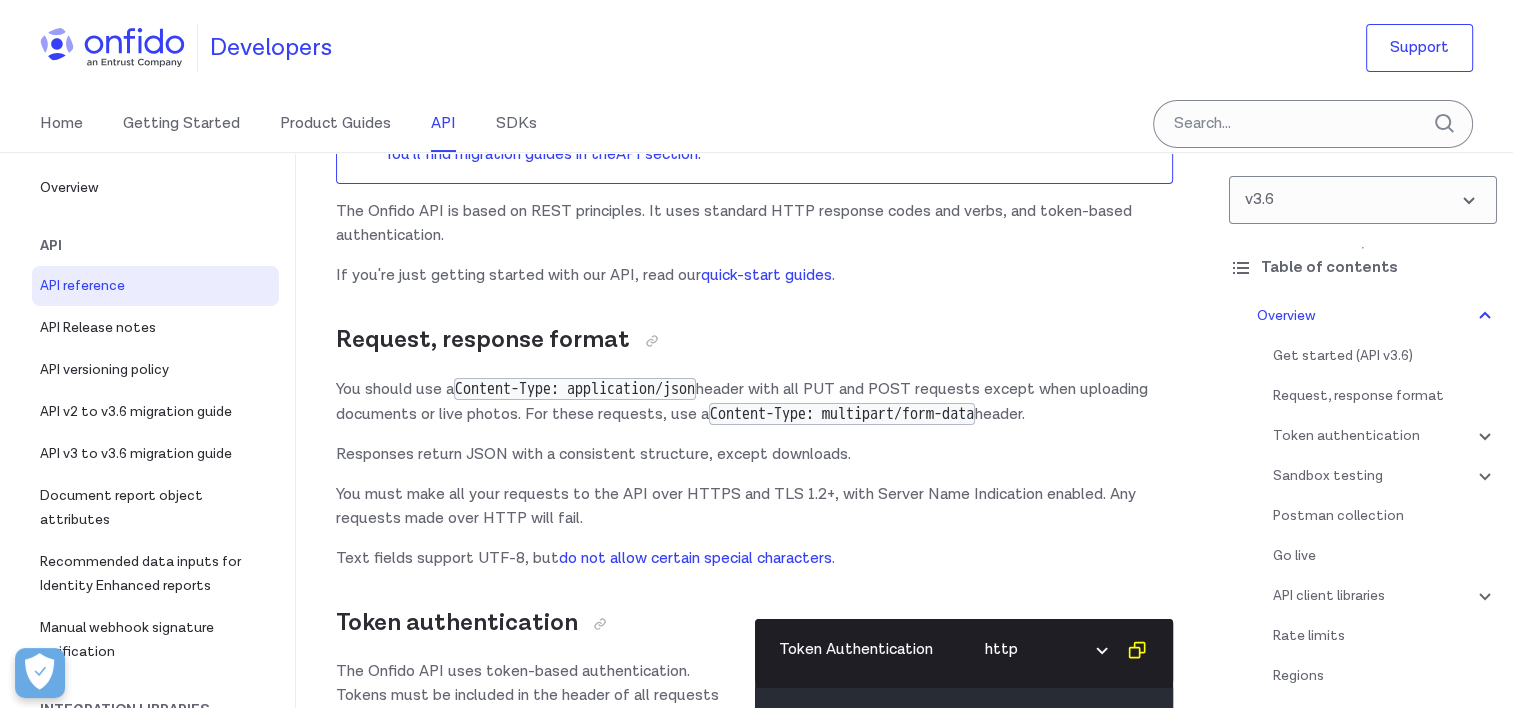 scroll, scrollTop: 0, scrollLeft: 0, axis: both 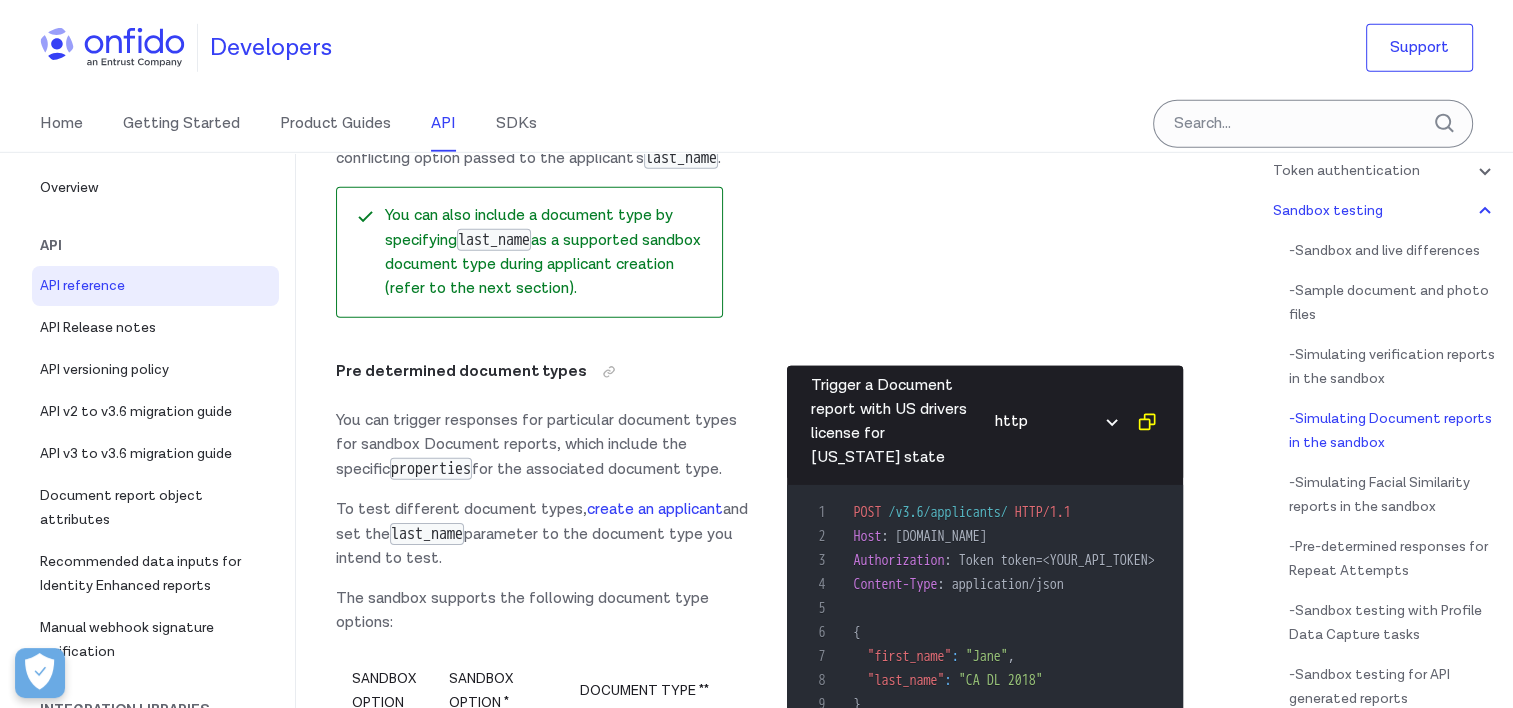 click on "Home Getting Started Product Guides API SDKs" at bounding box center [756, 124] 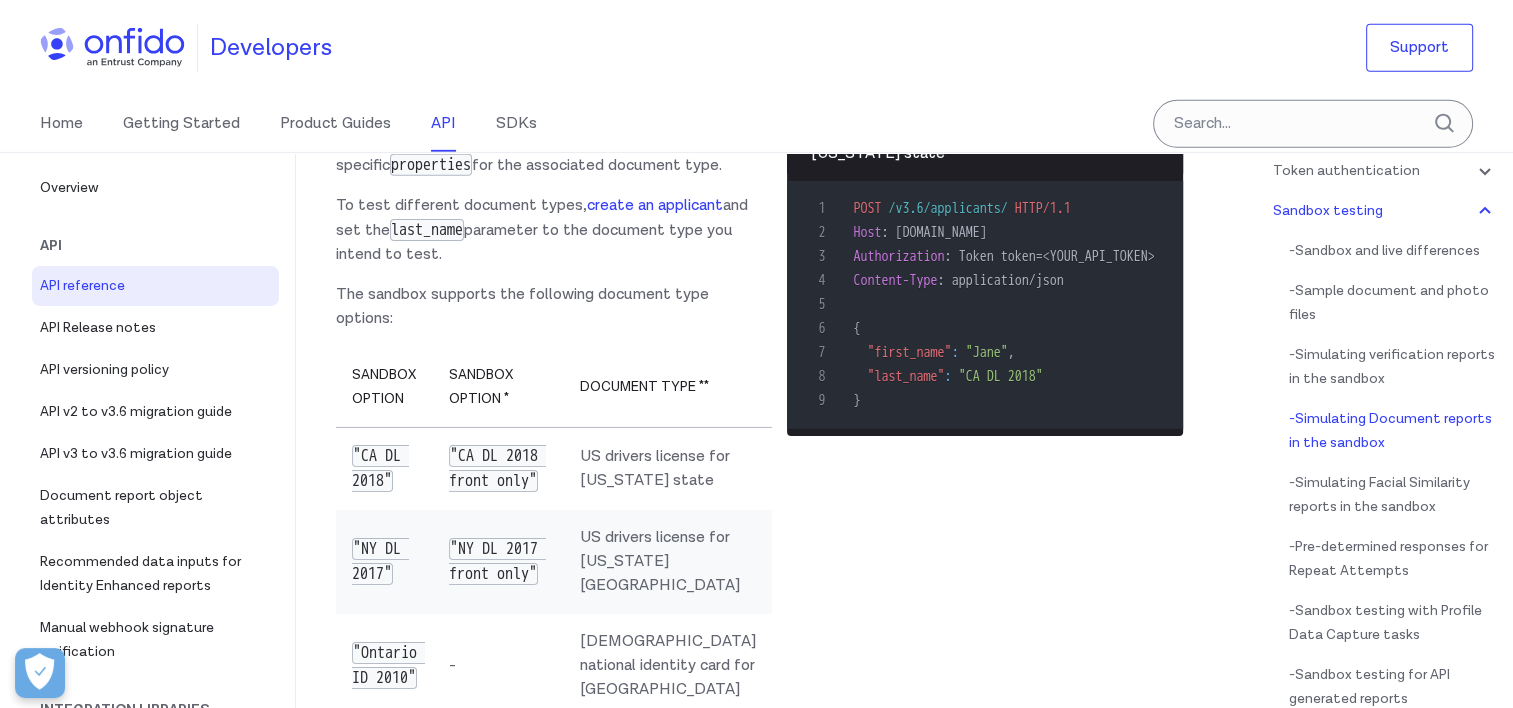 scroll, scrollTop: 6418, scrollLeft: 0, axis: vertical 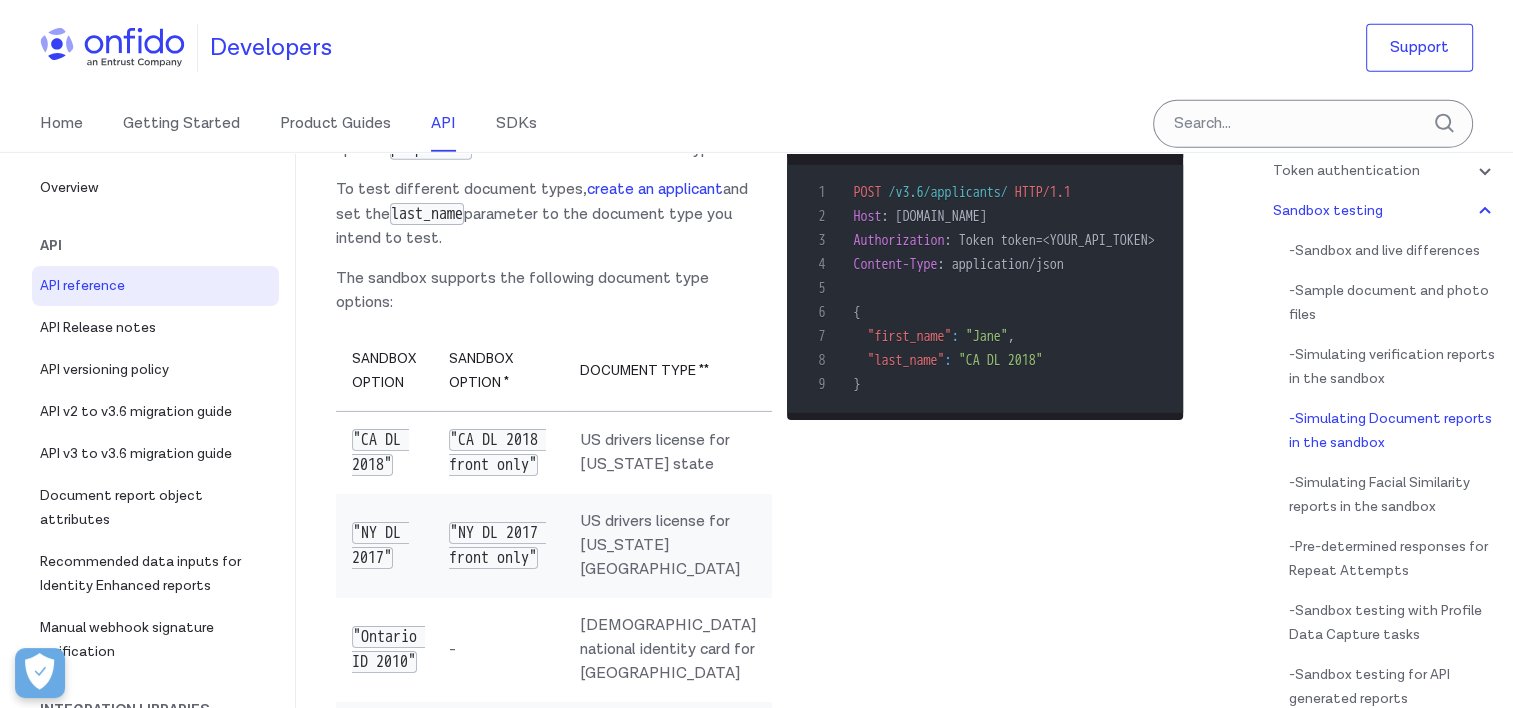 click on "http bash" at bounding box center [1055, 102] 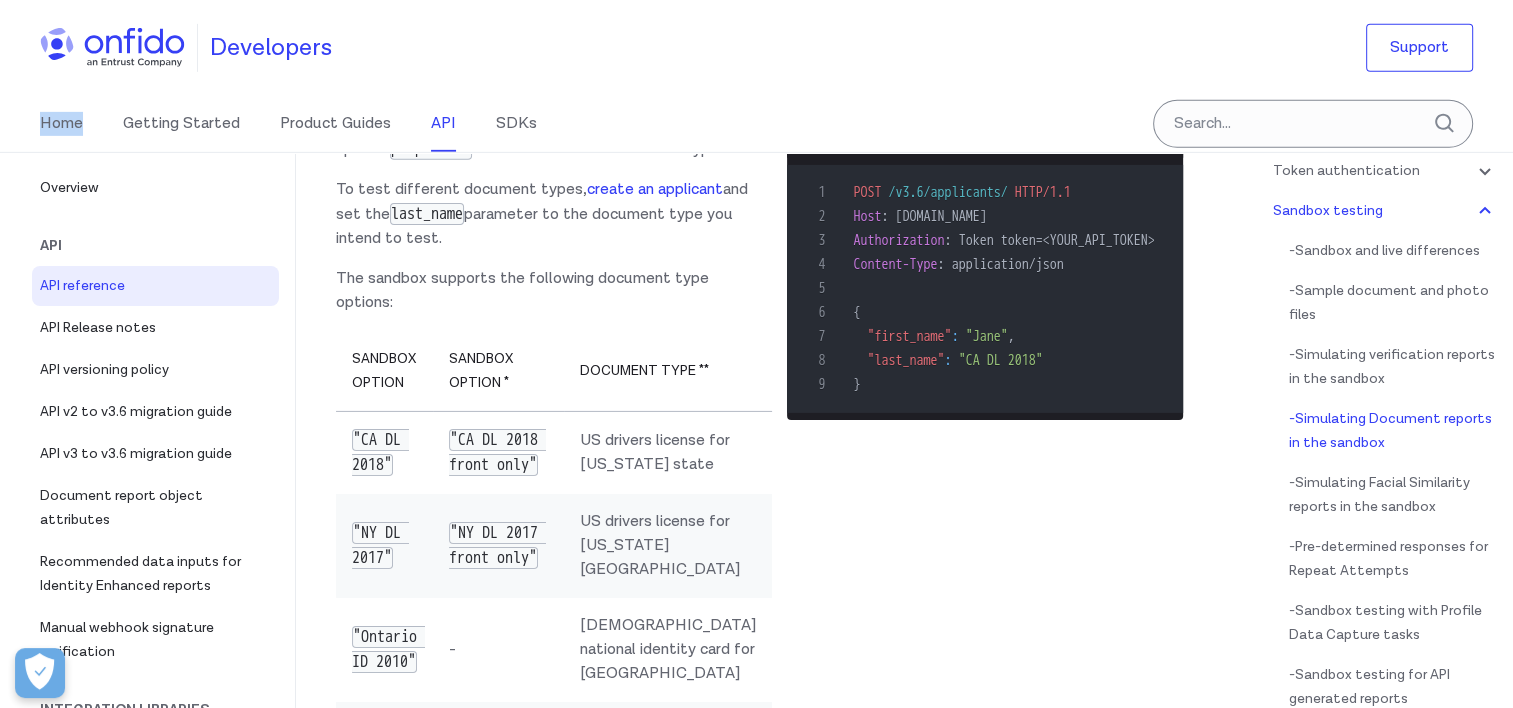 click on "Developers Support" at bounding box center (756, 48) 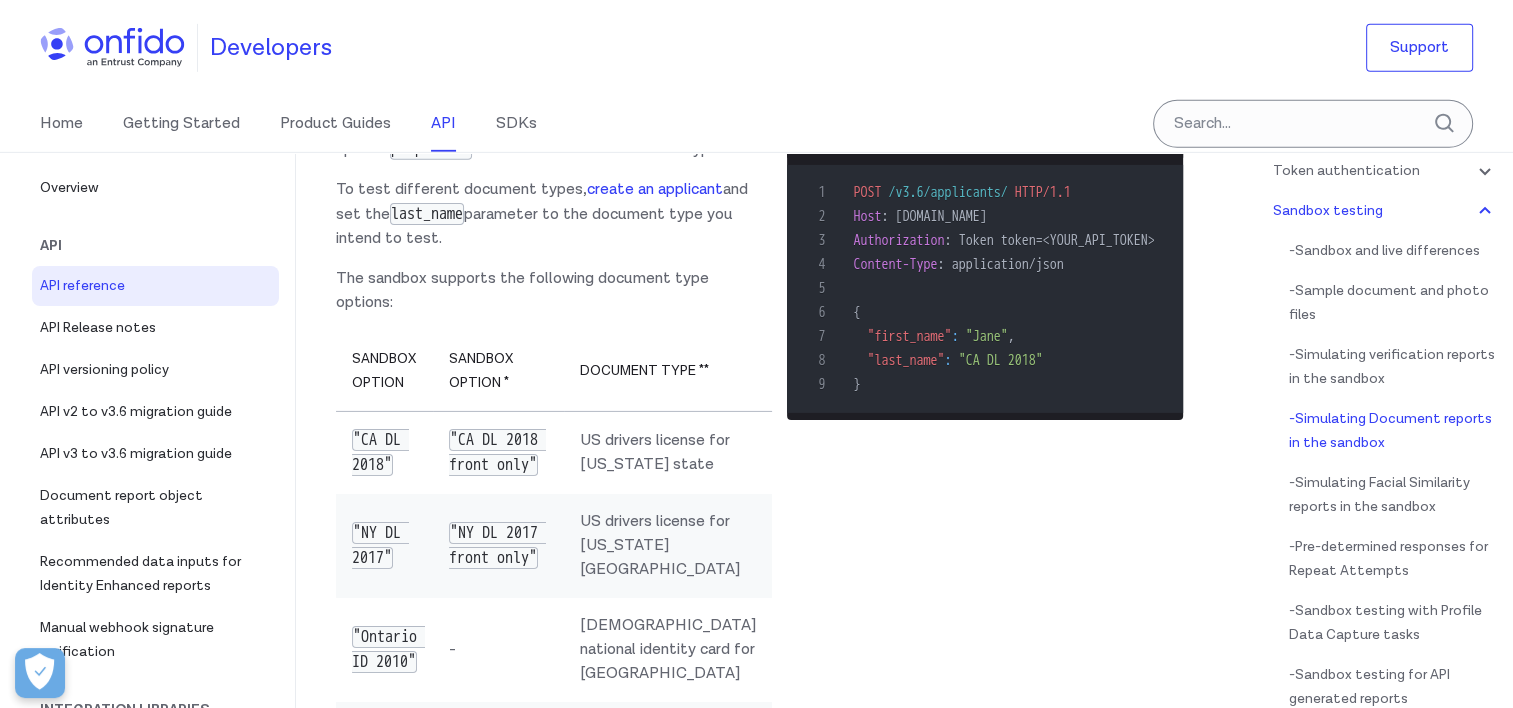 drag, startPoint x: 936, startPoint y: 72, endPoint x: 787, endPoint y: 82, distance: 149.33519 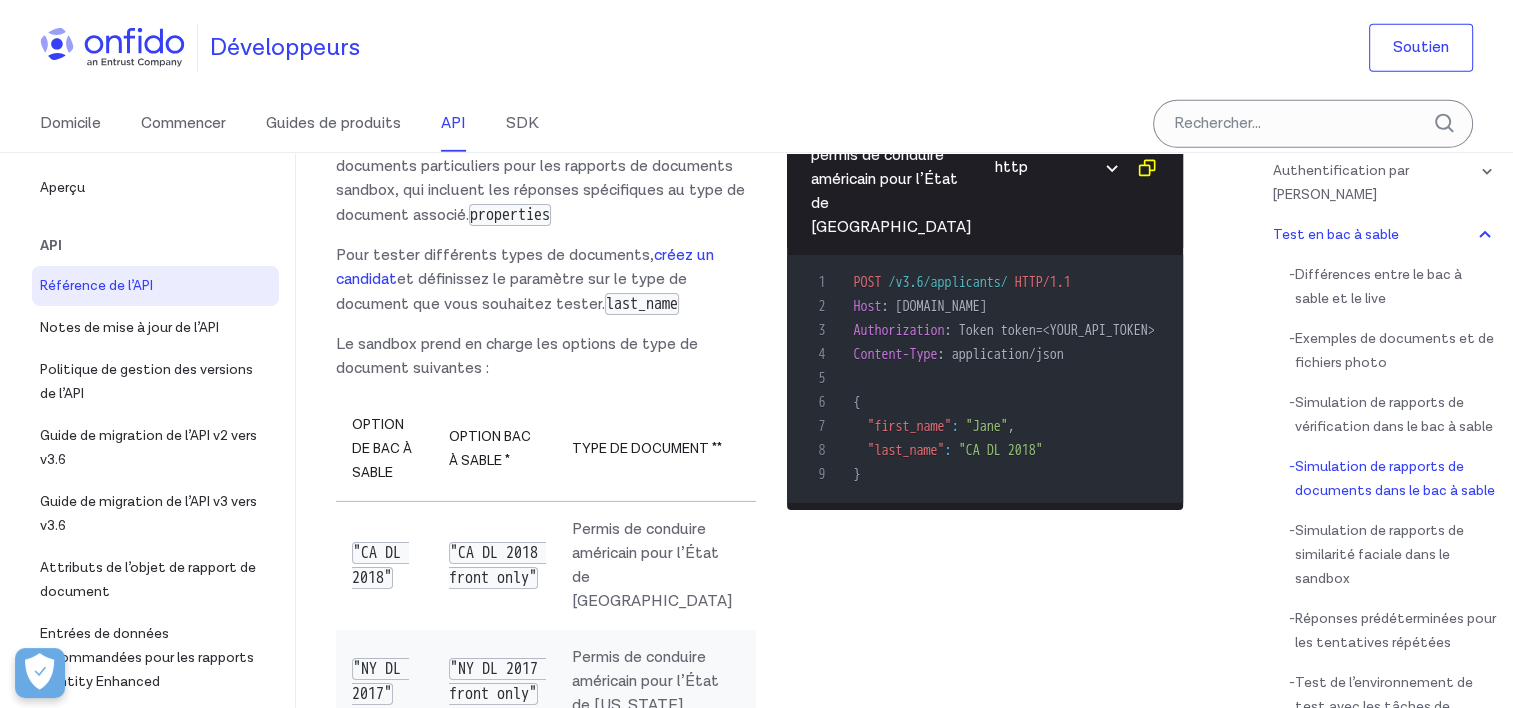 click on "Domicile Commencer Guides de produits API SDK" at bounding box center [756, 124] 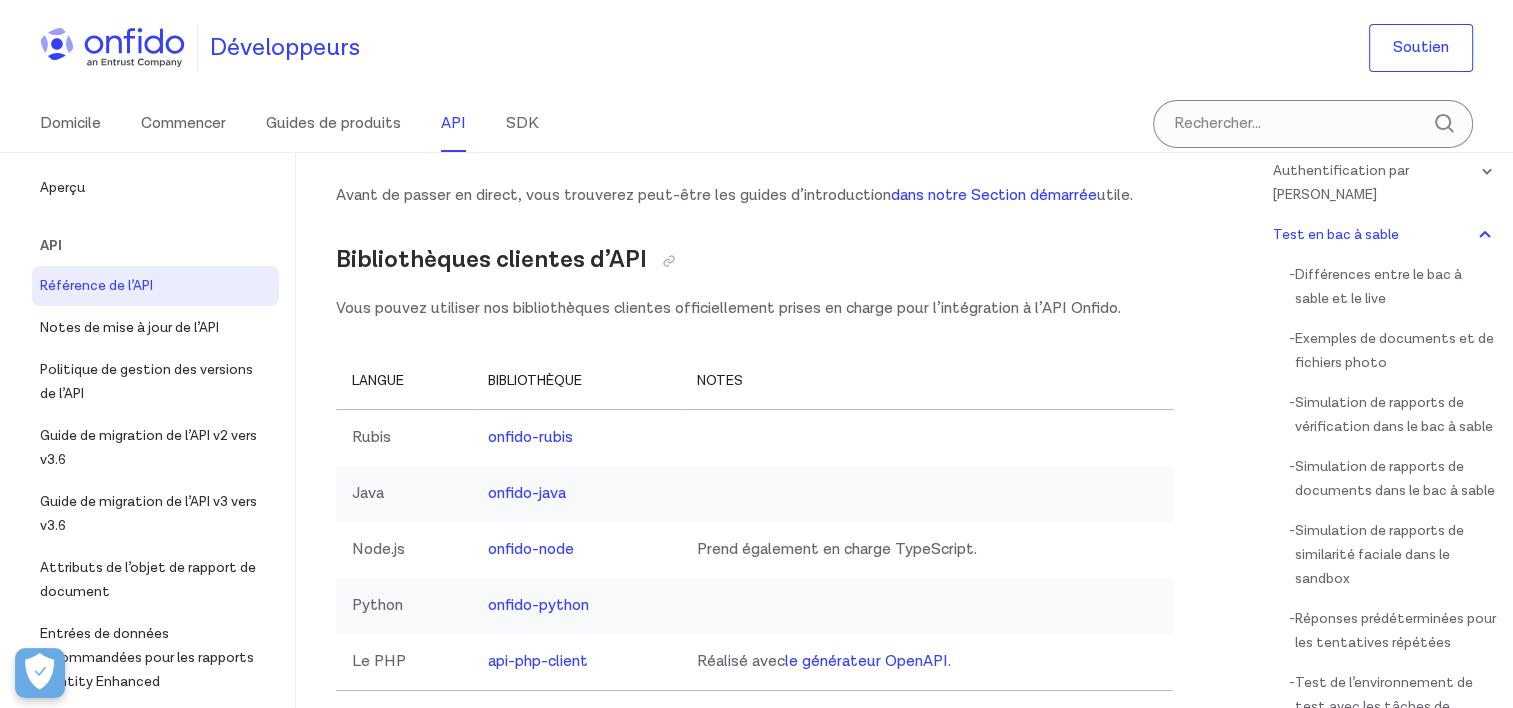 scroll, scrollTop: 15138, scrollLeft: 0, axis: vertical 